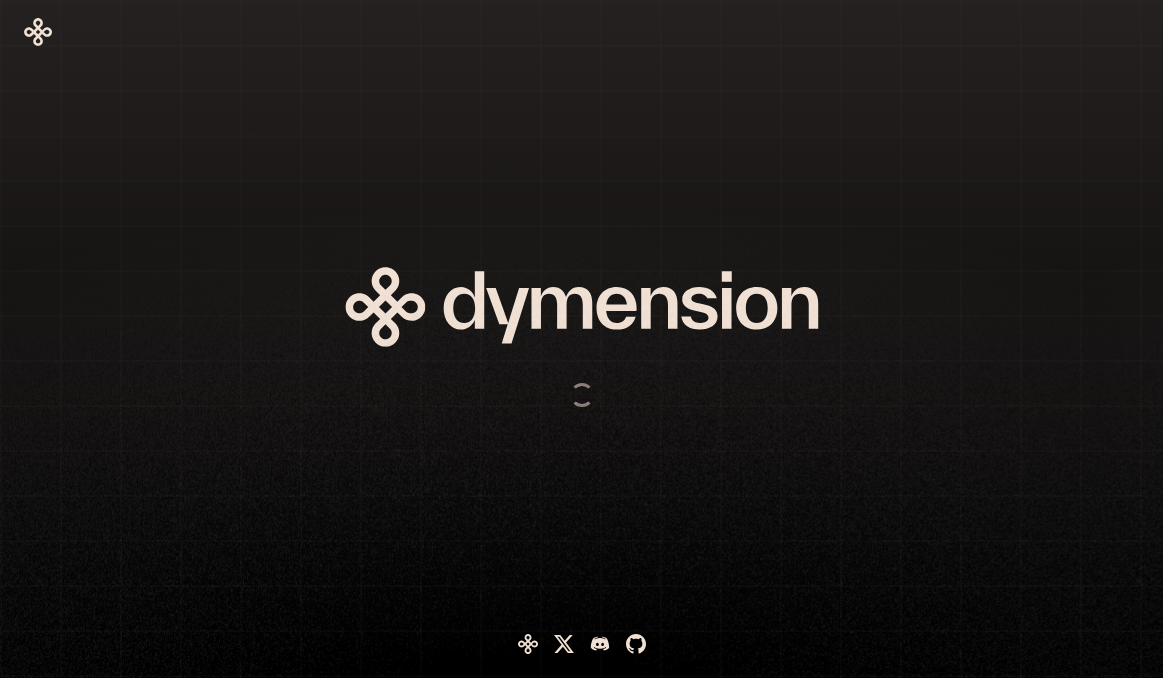 scroll, scrollTop: 0, scrollLeft: 0, axis: both 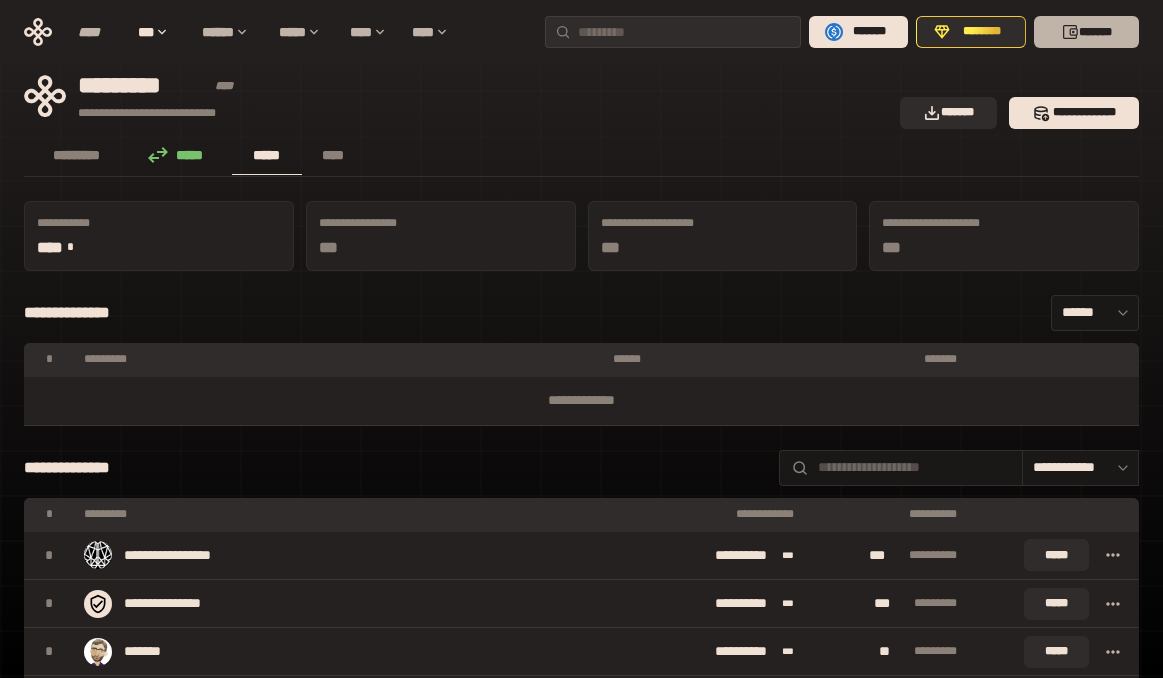 click on "*******" at bounding box center (1086, 32) 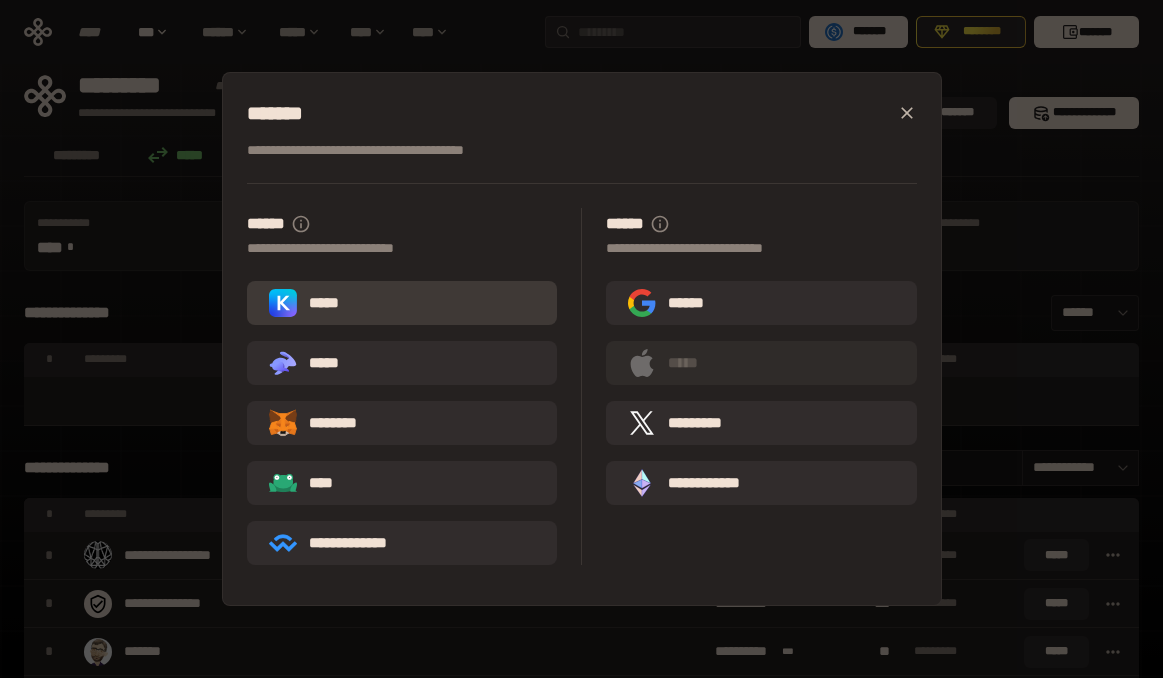 click on "*****" at bounding box center [402, 303] 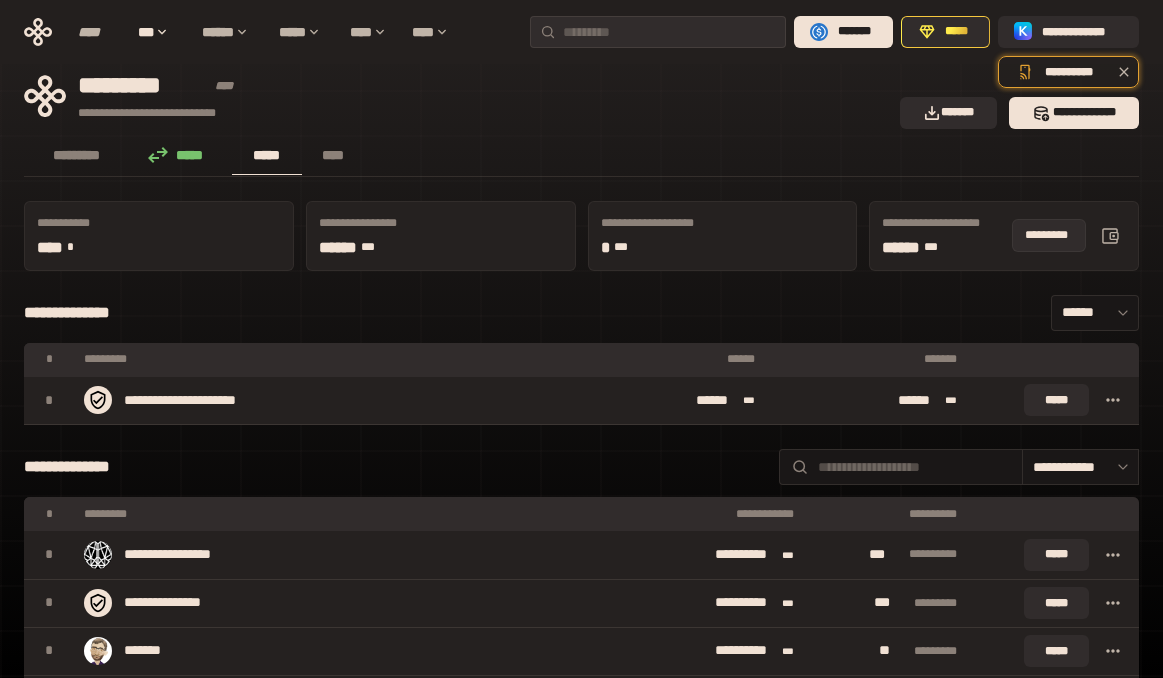 click 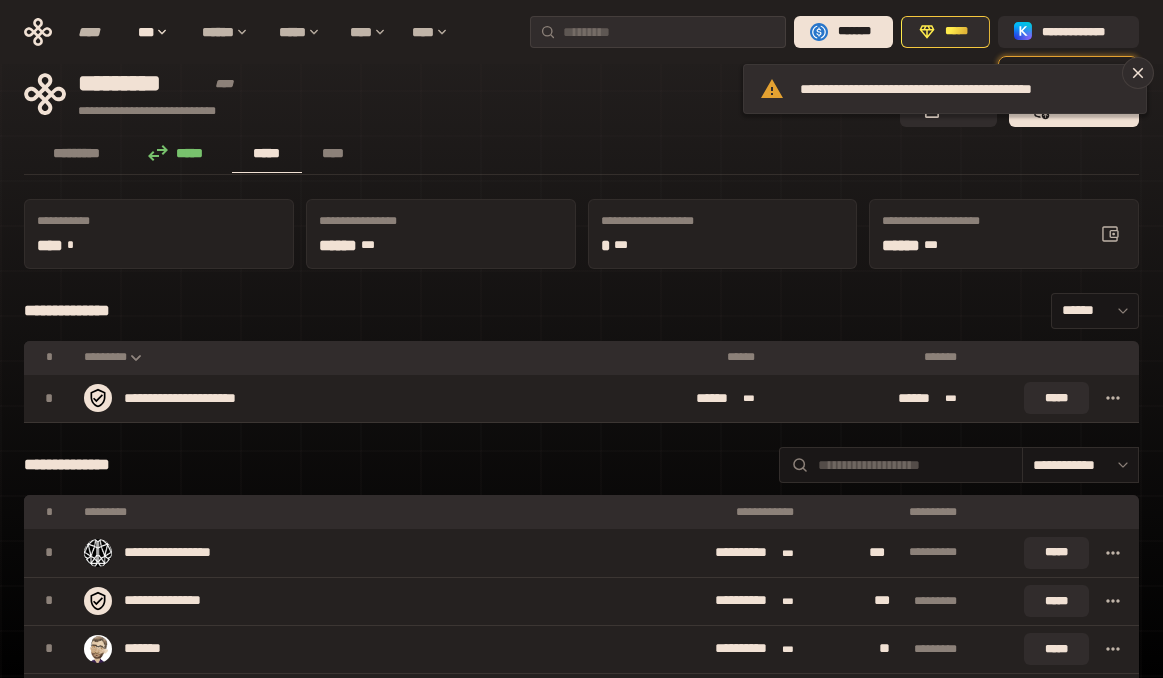 scroll, scrollTop: 0, scrollLeft: 0, axis: both 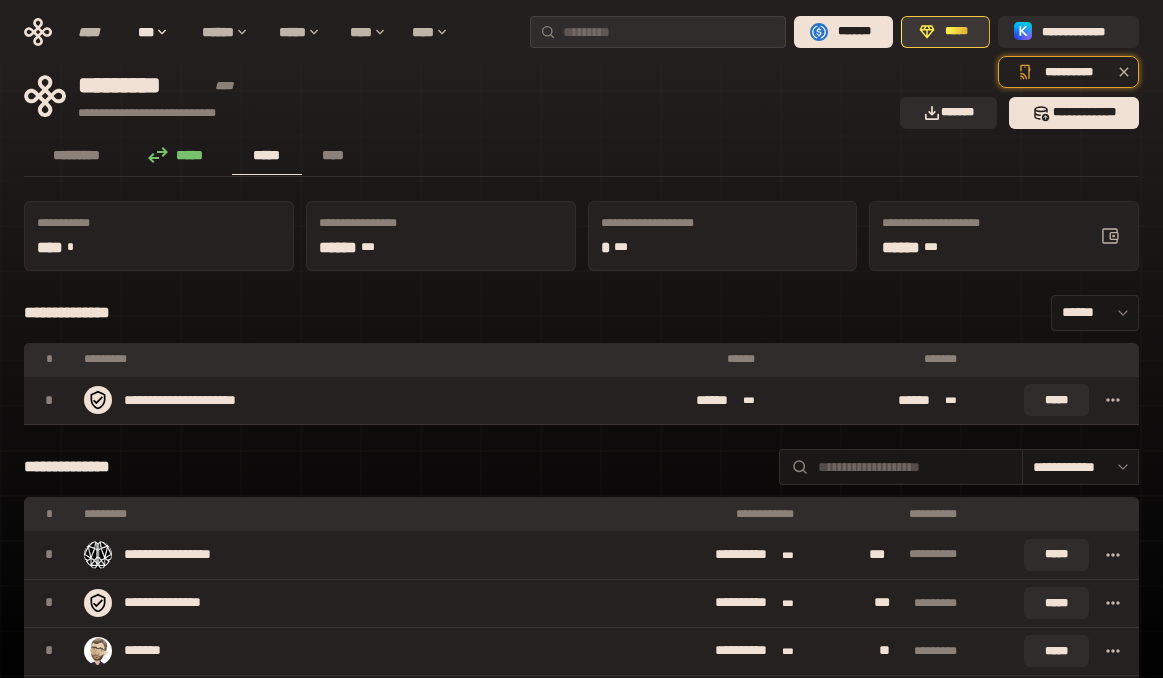 click on "*****" at bounding box center (946, 32) 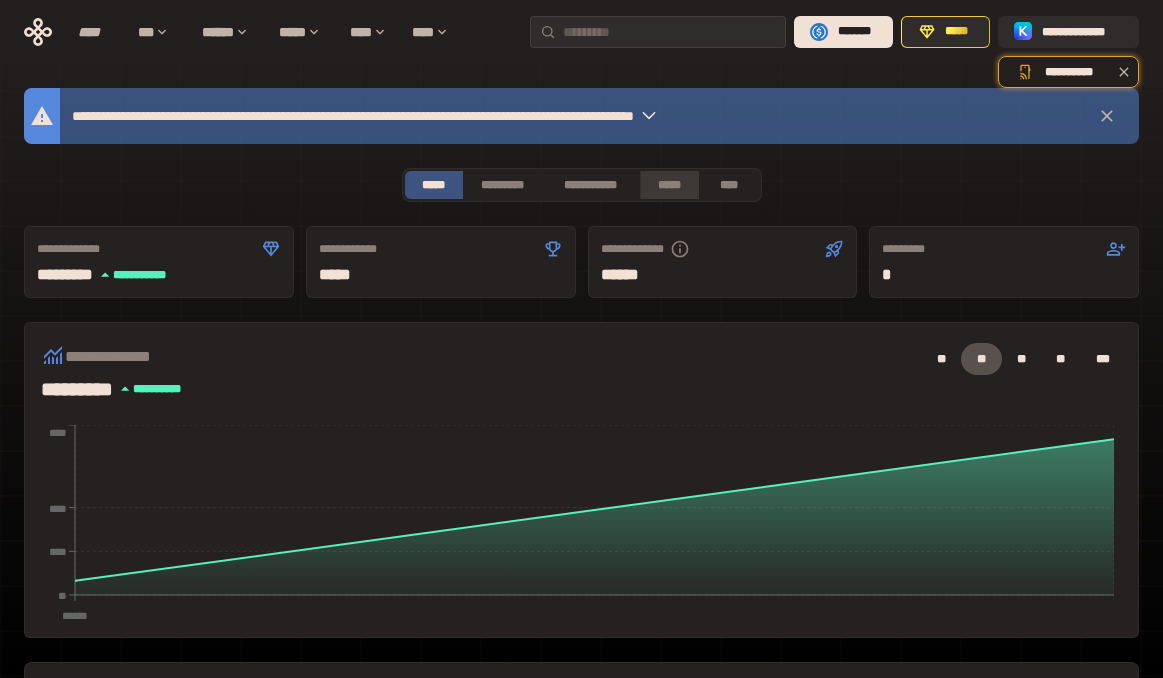 click on "*****" at bounding box center (669, 185) 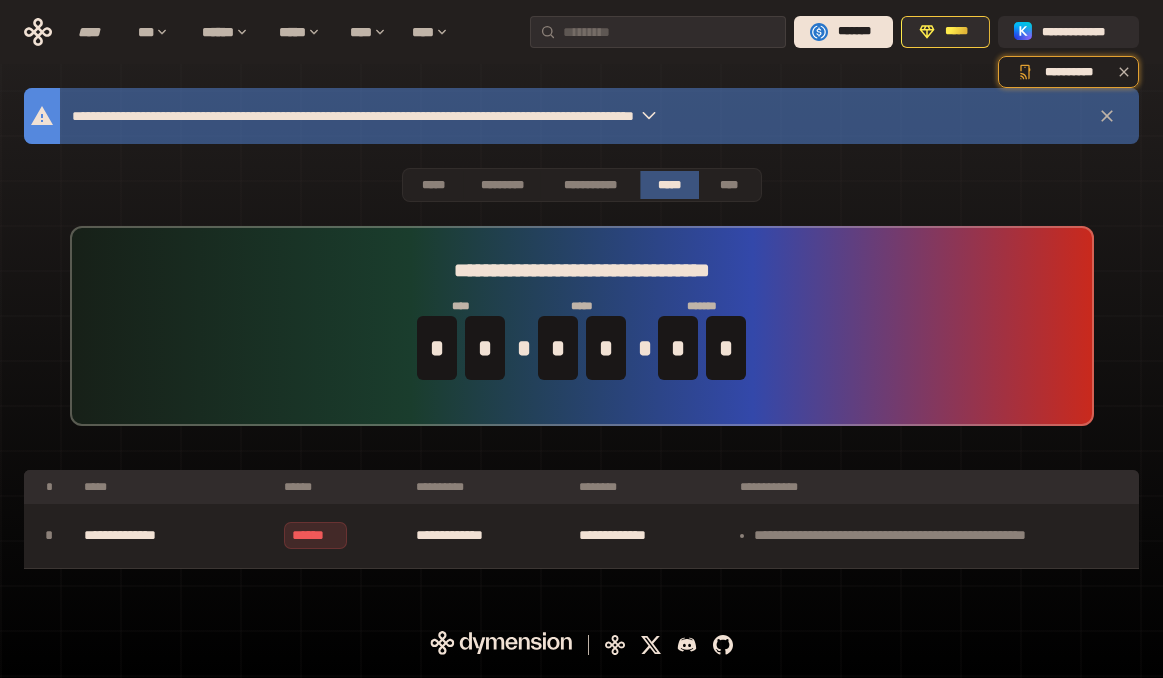 click on "**********" at bounding box center [476, 116] 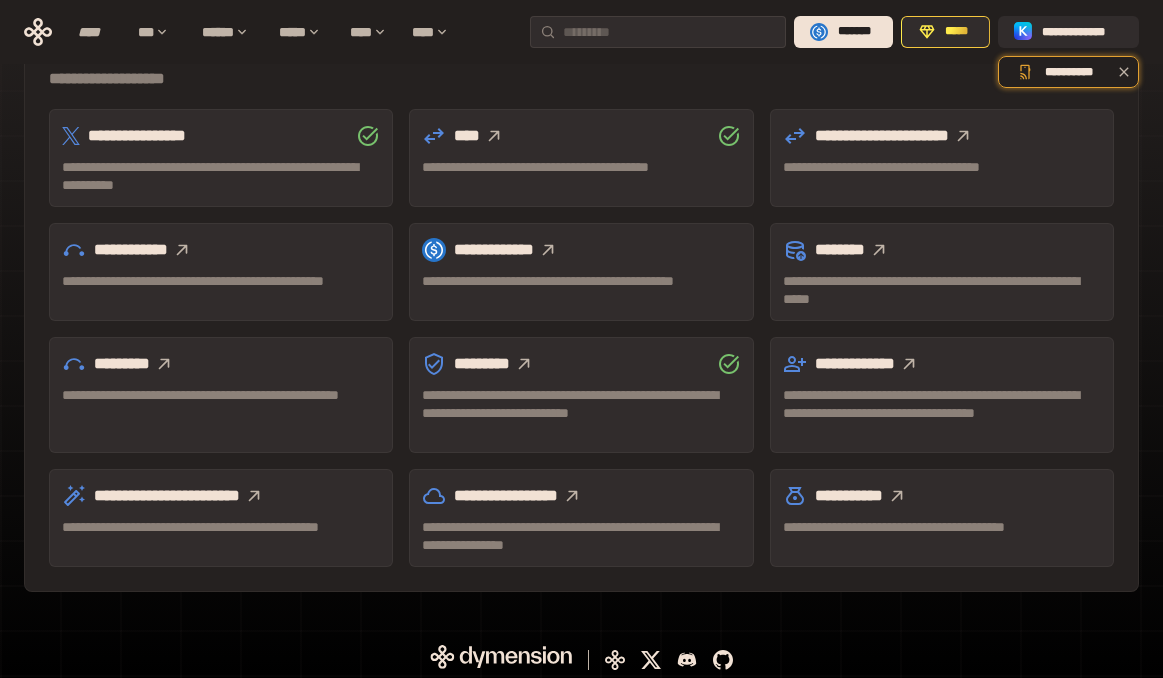 scroll, scrollTop: 628, scrollLeft: 0, axis: vertical 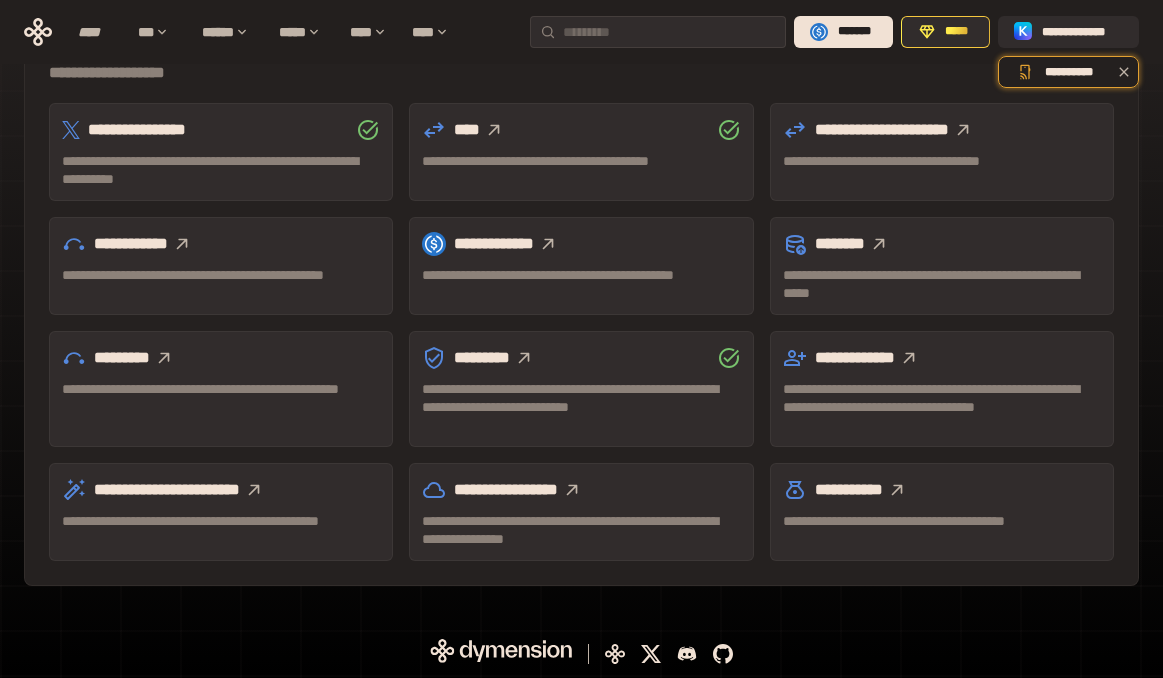 click 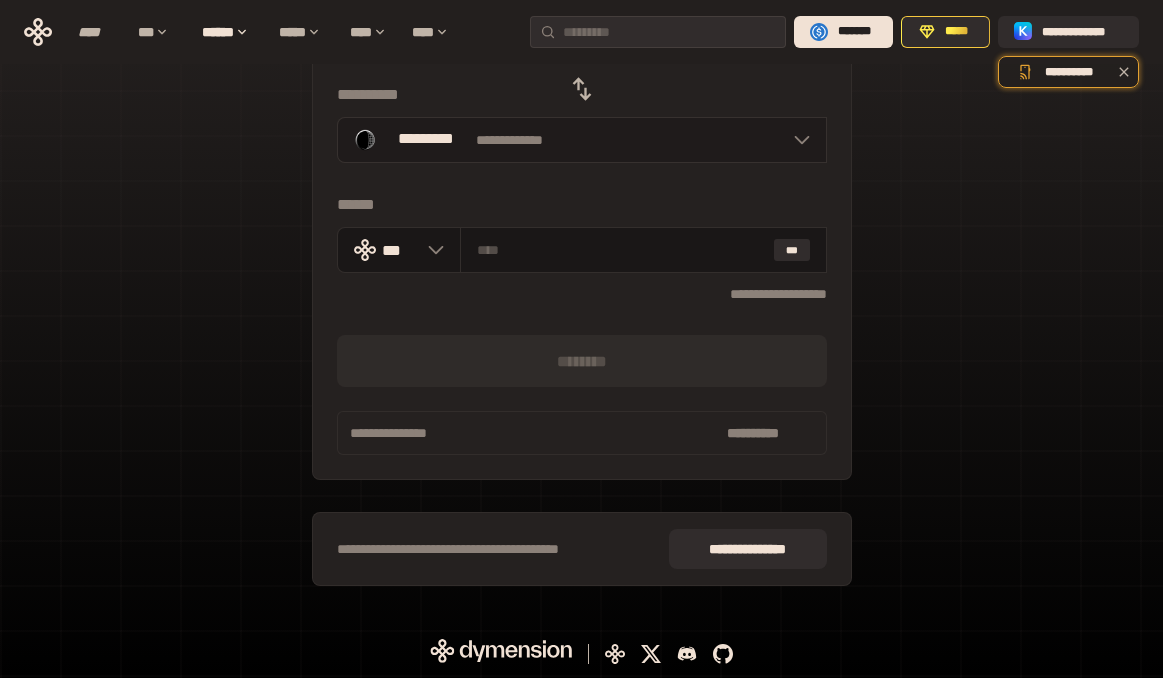 click 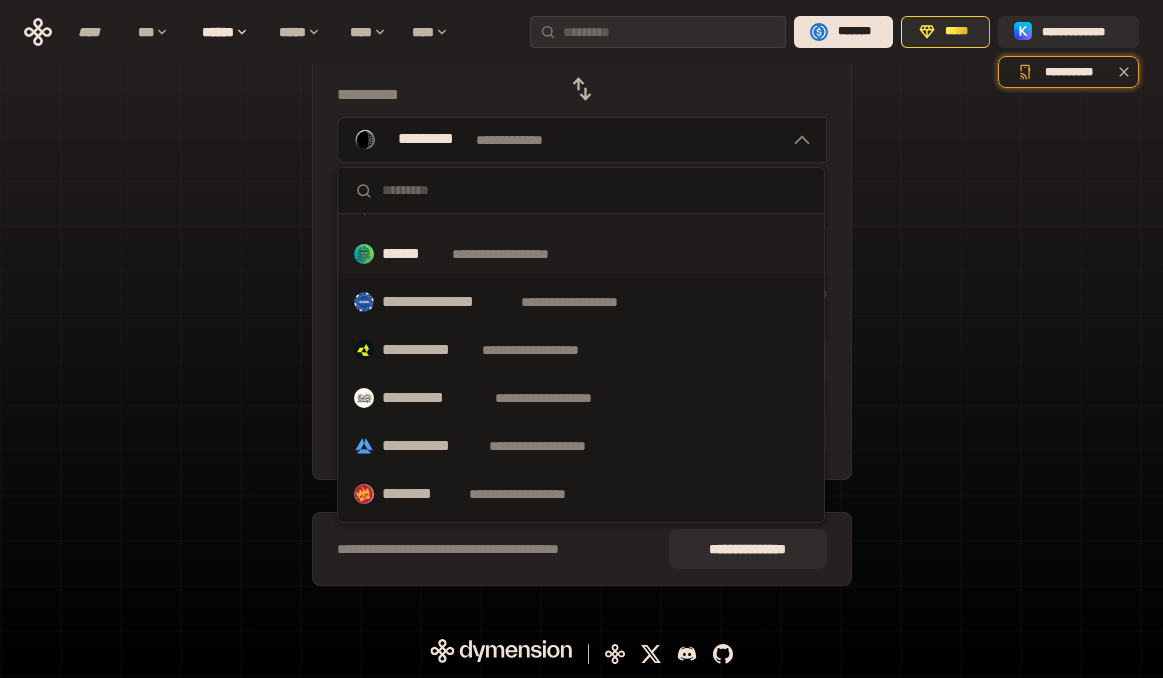 scroll, scrollTop: 0, scrollLeft: 0, axis: both 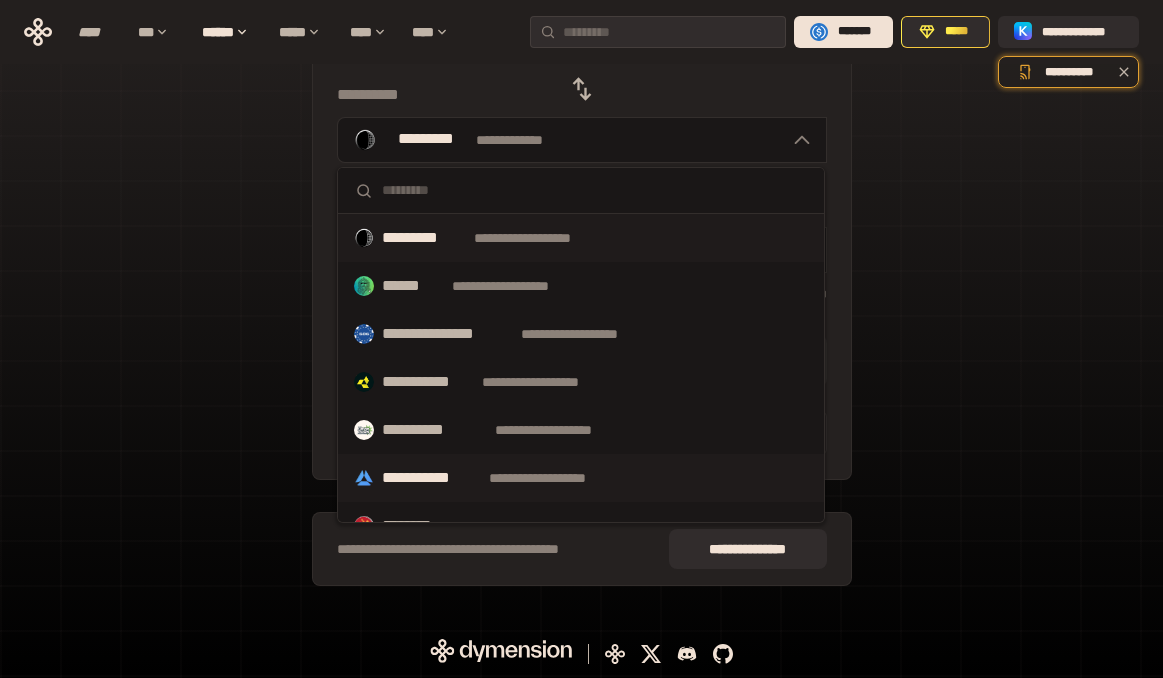 click on "**********" at bounding box center [556, 478] 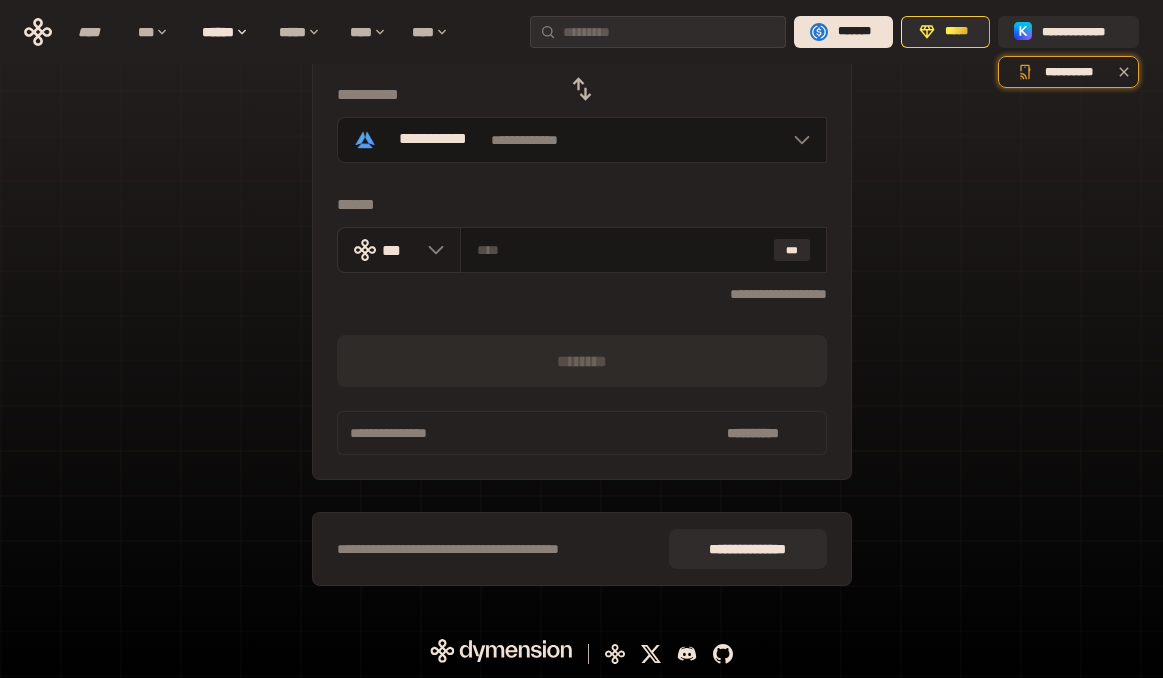 click 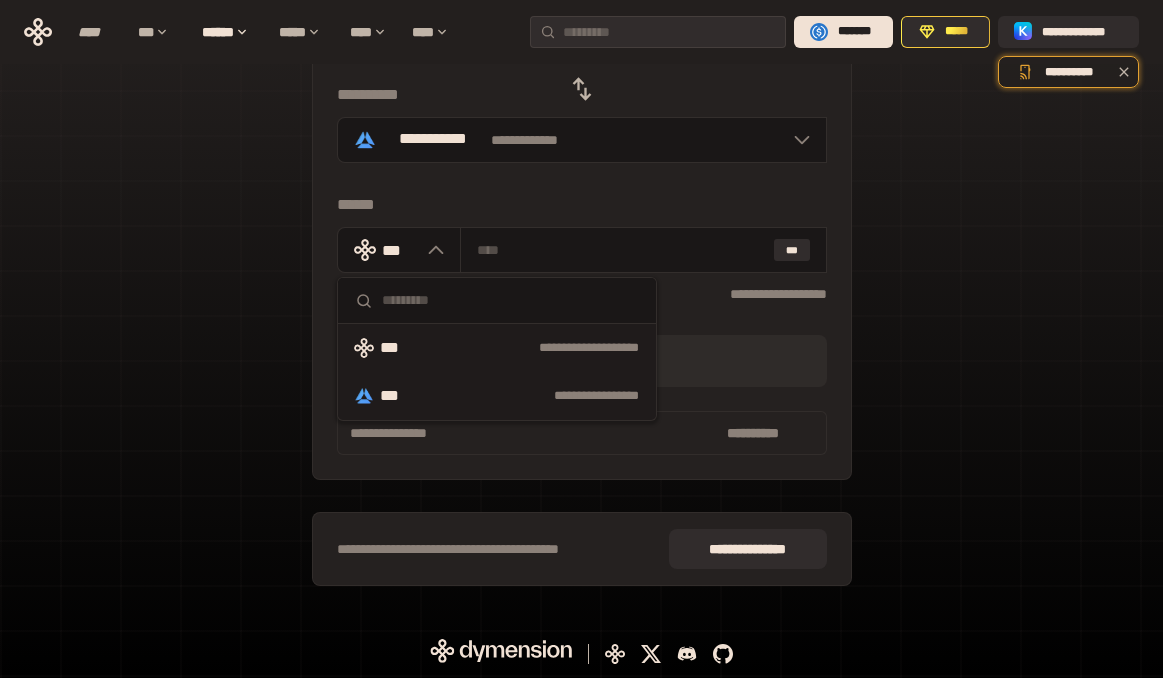 click on "**********" at bounding box center [537, 396] 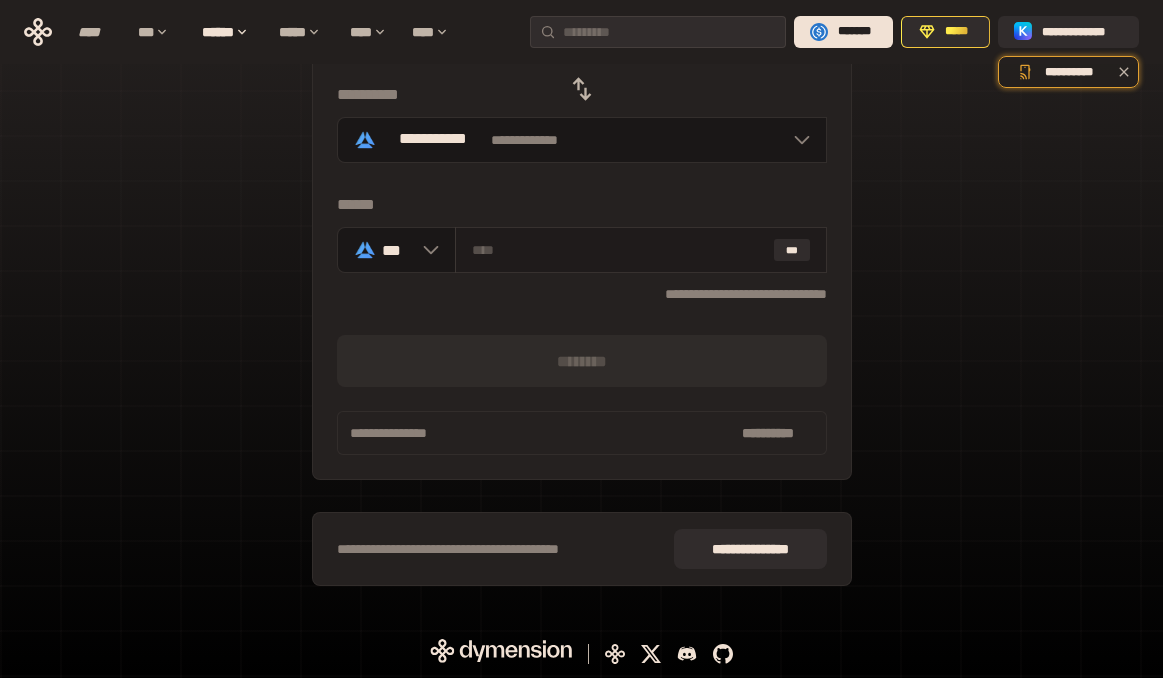 click at bounding box center [619, 250] 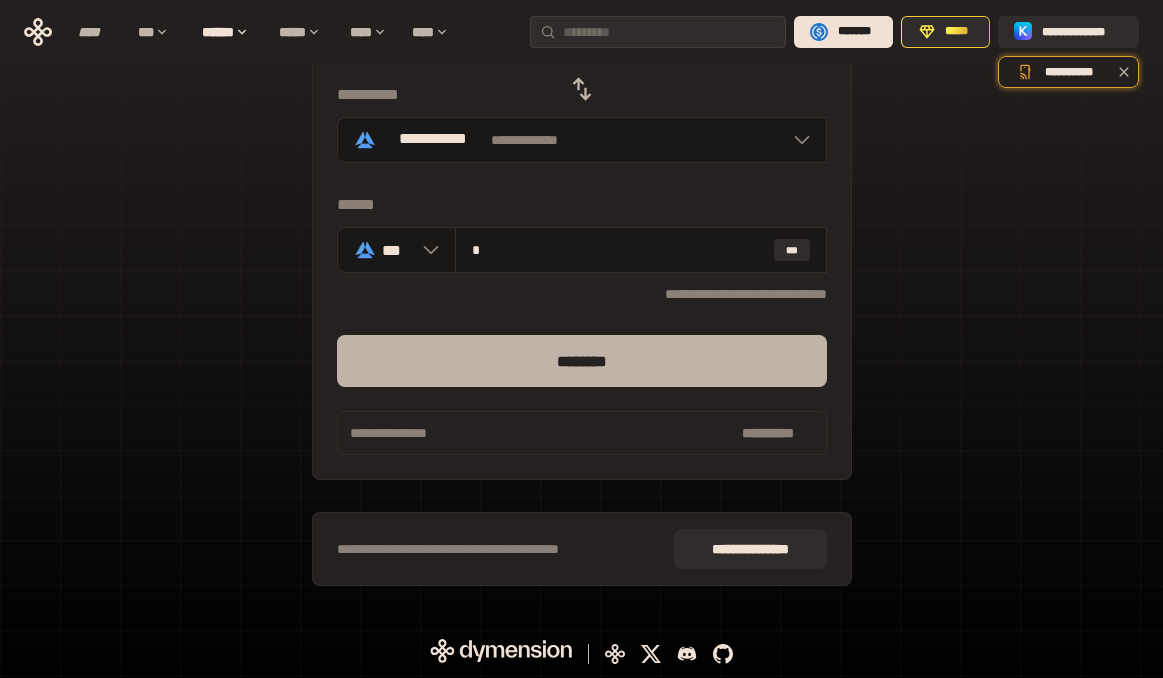 type on "*" 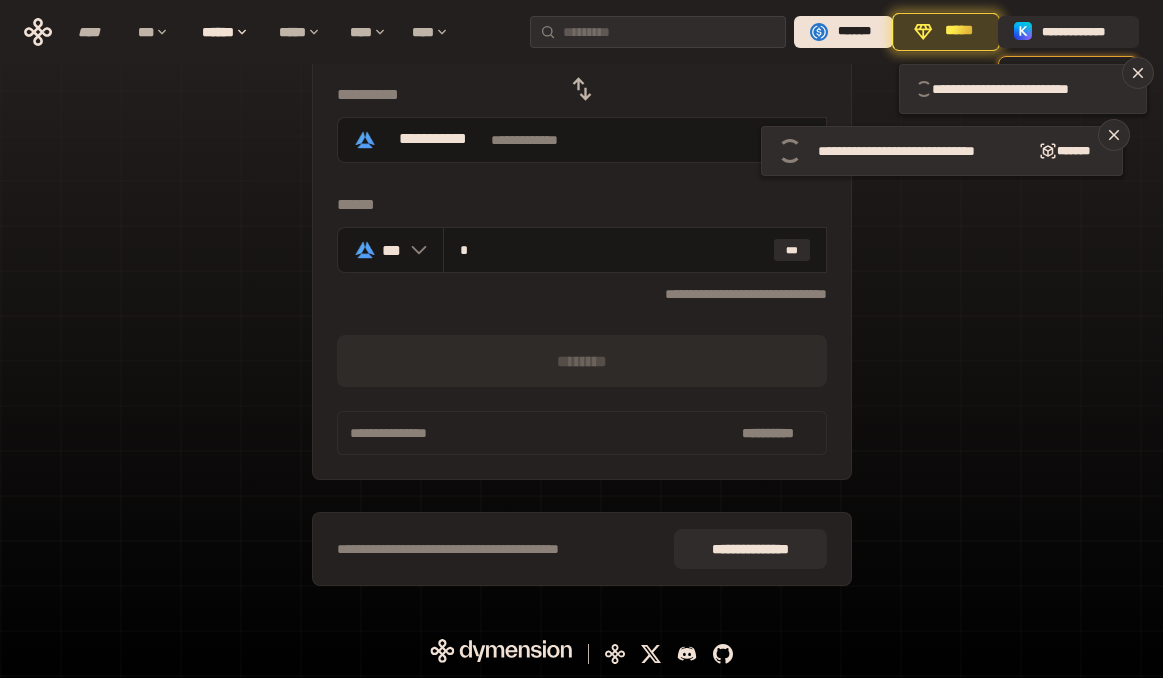 type 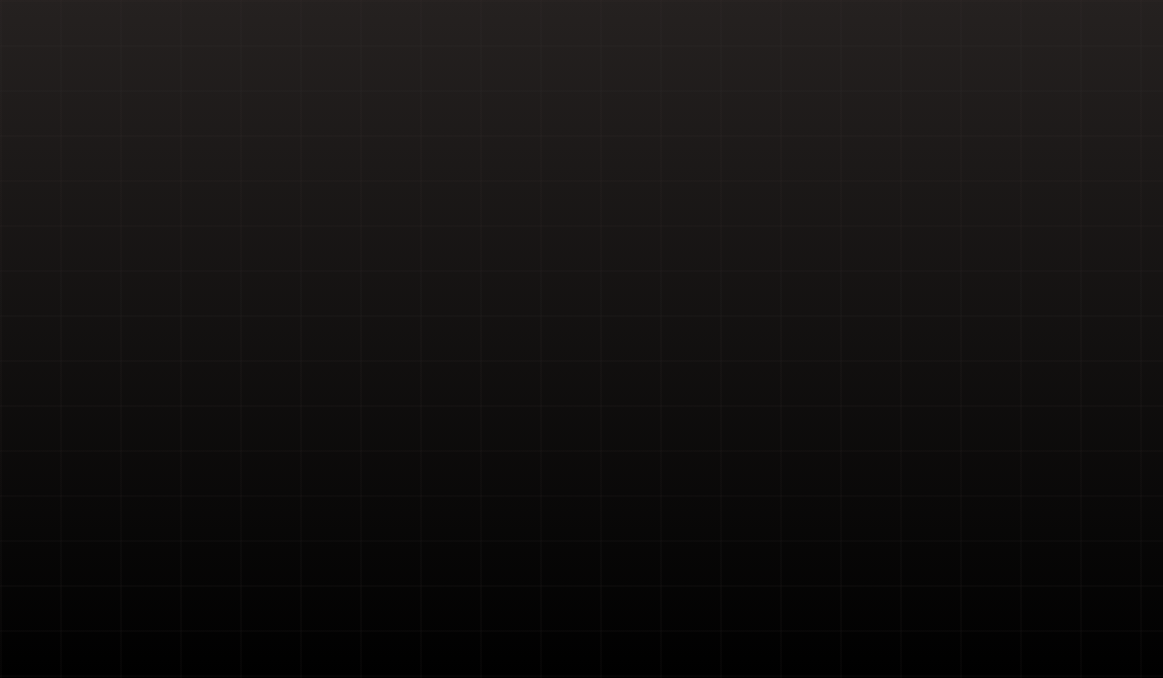 scroll, scrollTop: 0, scrollLeft: 0, axis: both 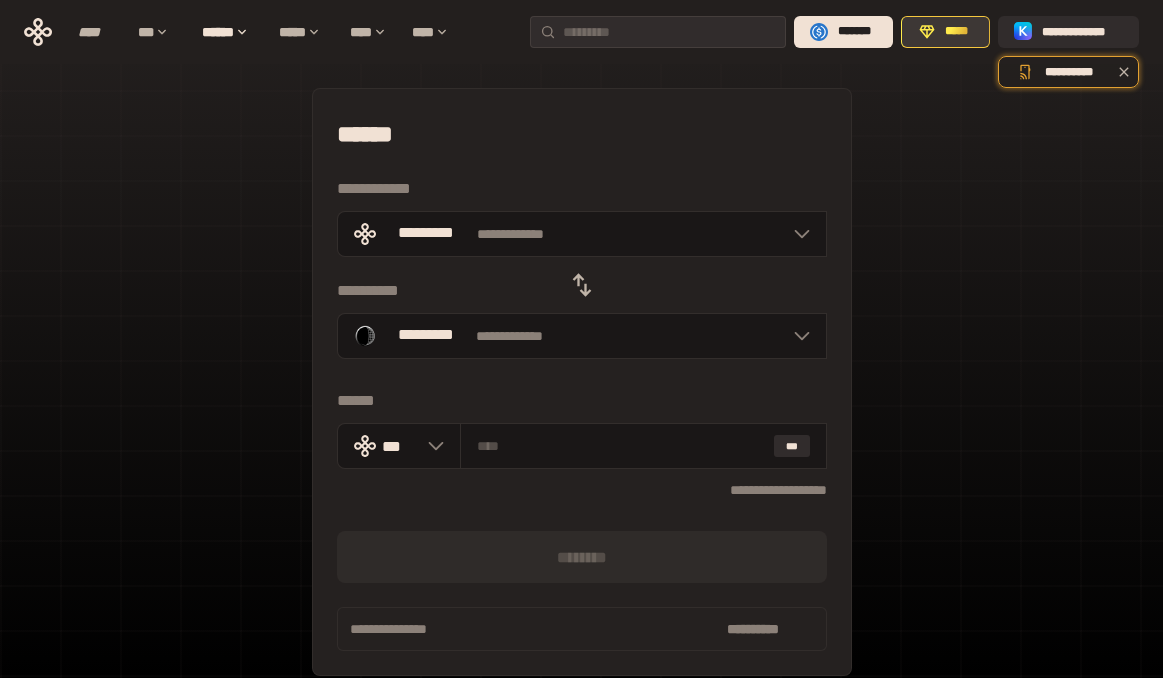 click on "*****" at bounding box center (957, 32) 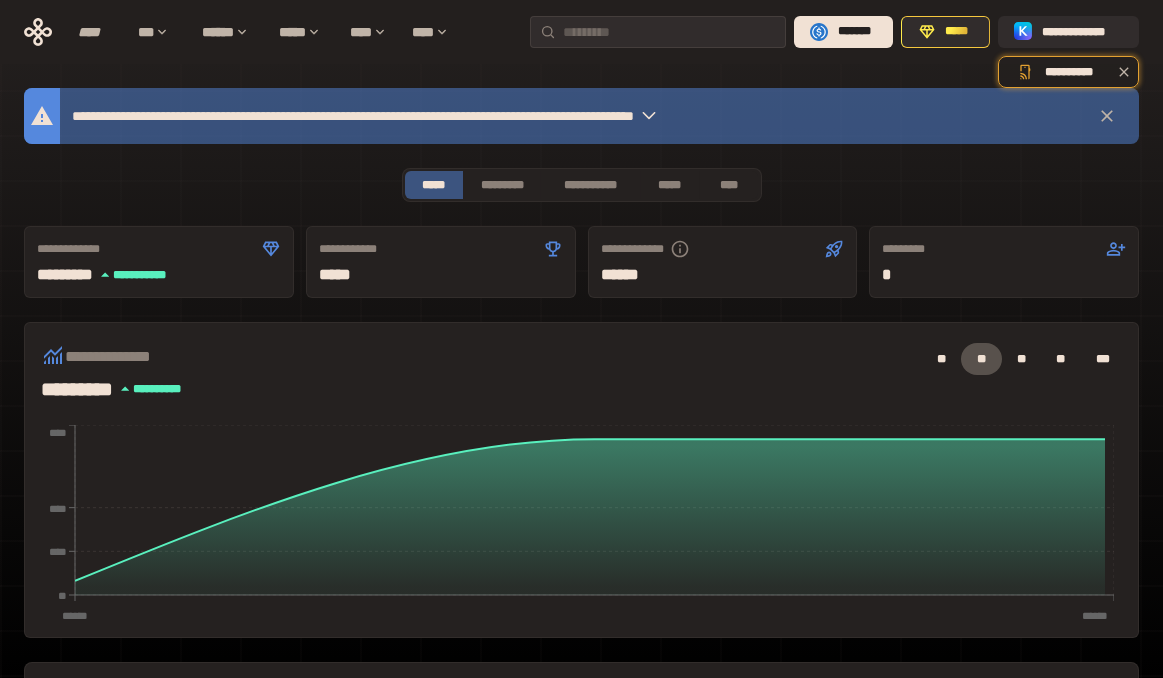 click on "**********" at bounding box center [476, 116] 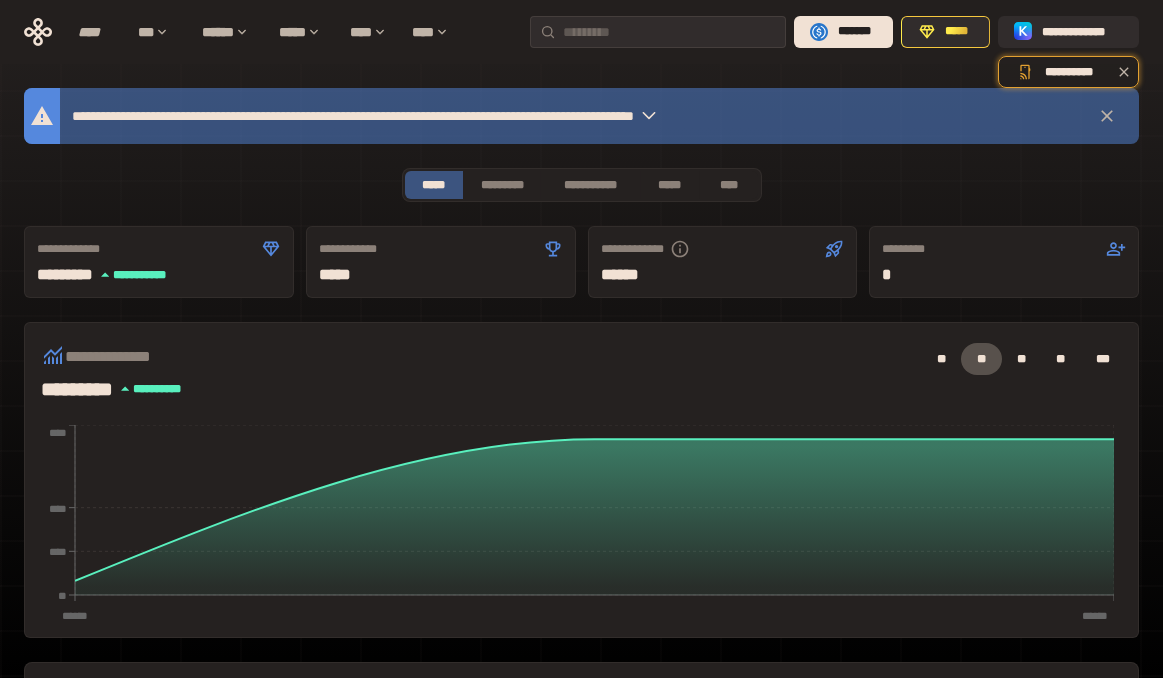 click 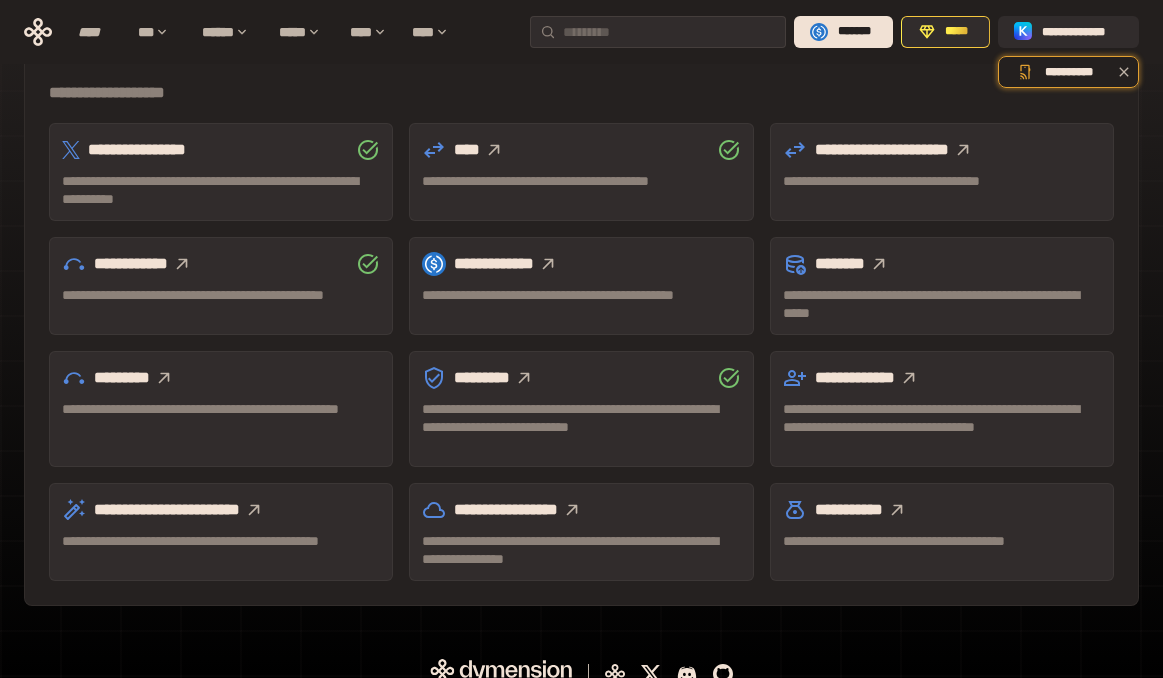 scroll, scrollTop: 628, scrollLeft: 0, axis: vertical 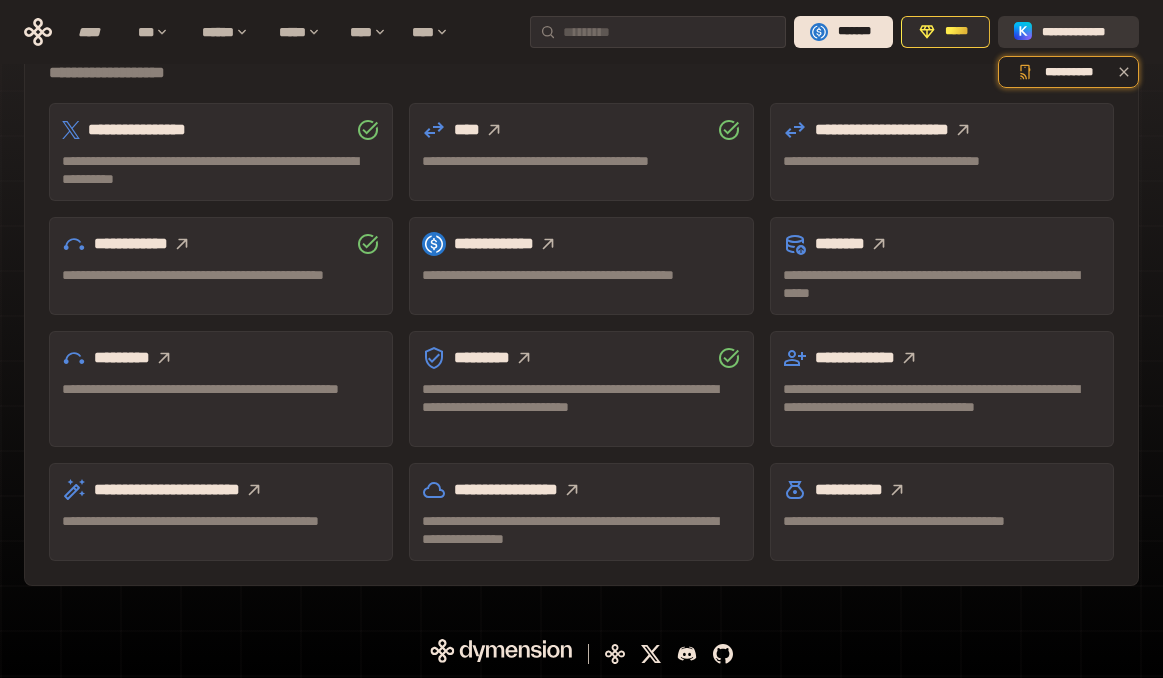 click on "**********" at bounding box center (1082, 32) 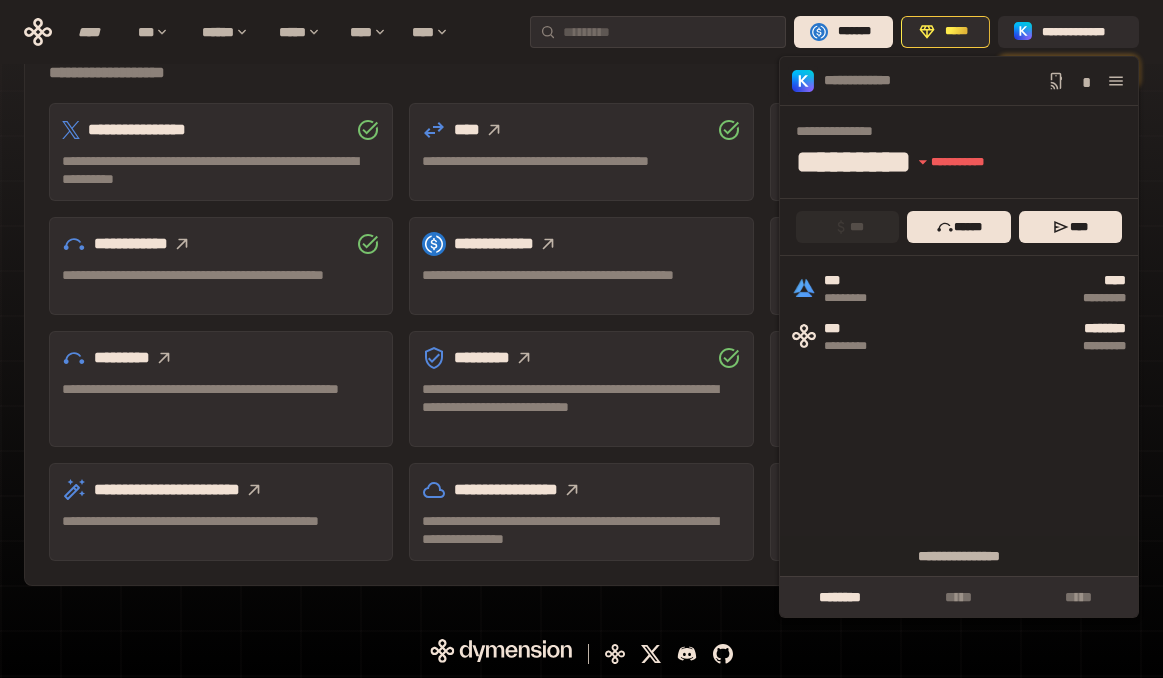 click 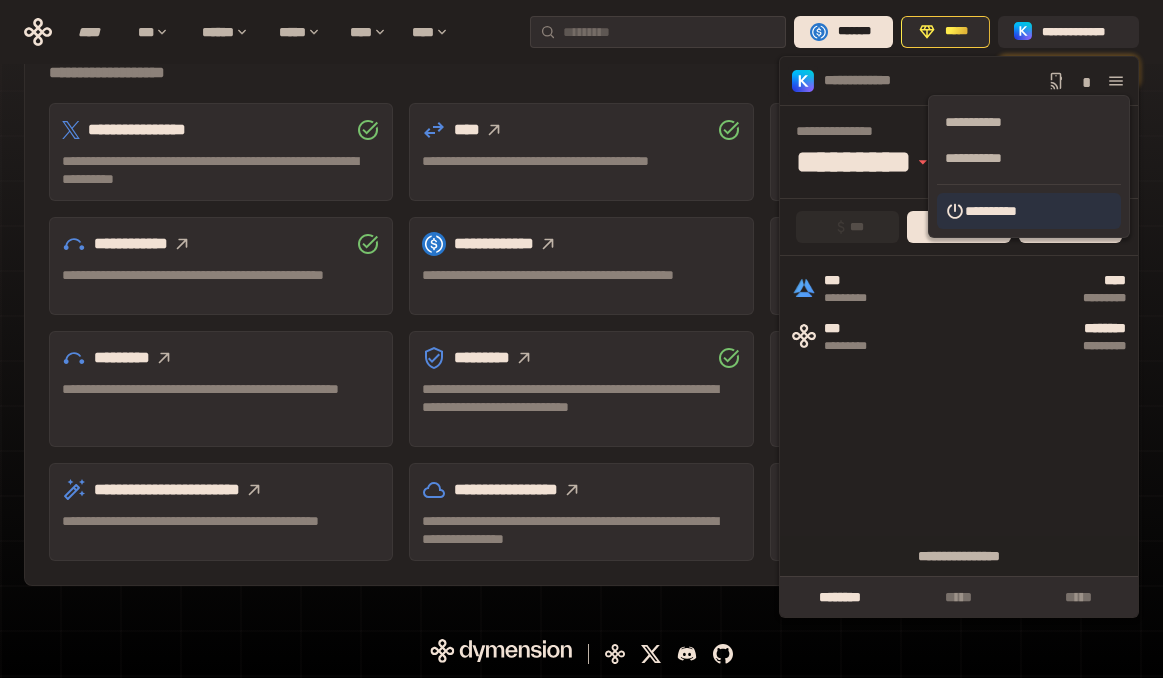 click on "**********" at bounding box center (1029, 211) 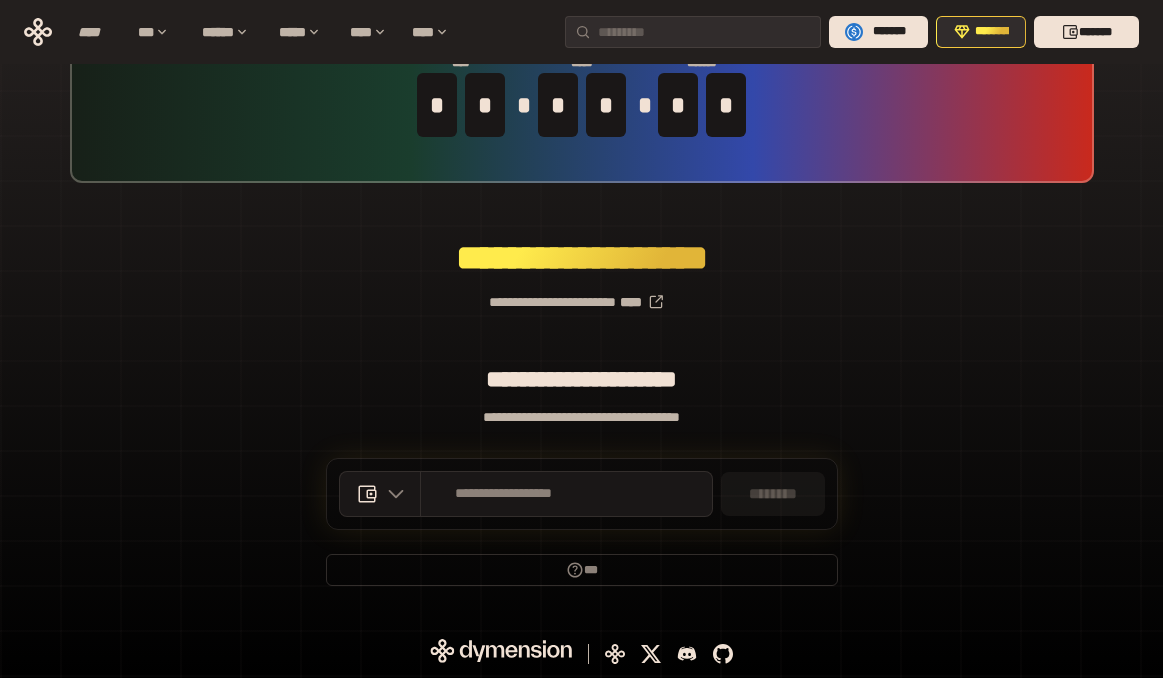 scroll, scrollTop: 105, scrollLeft: 0, axis: vertical 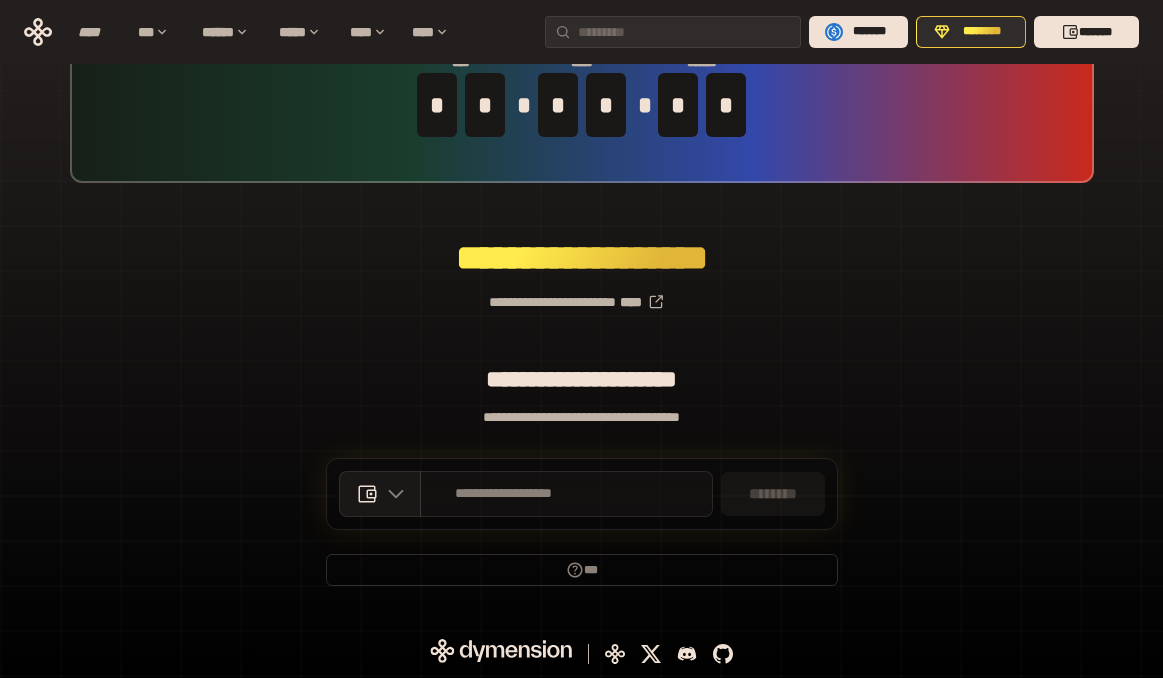 click on "**********" at bounding box center [504, 494] 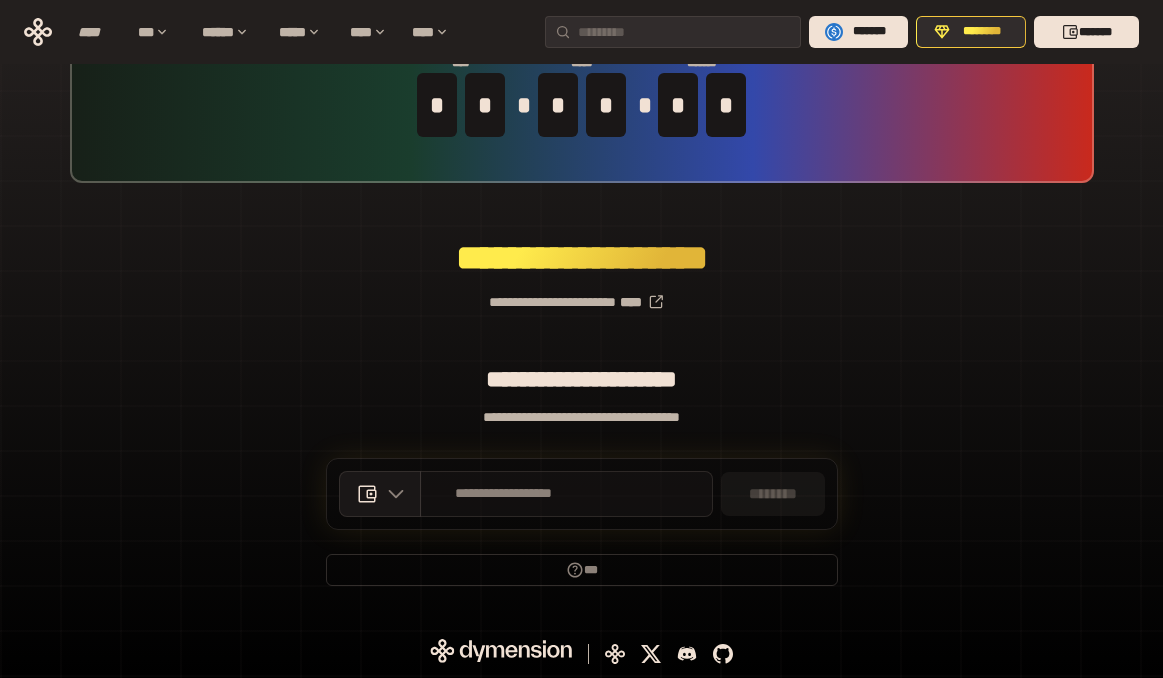 click on "**********" at bounding box center (504, 494) 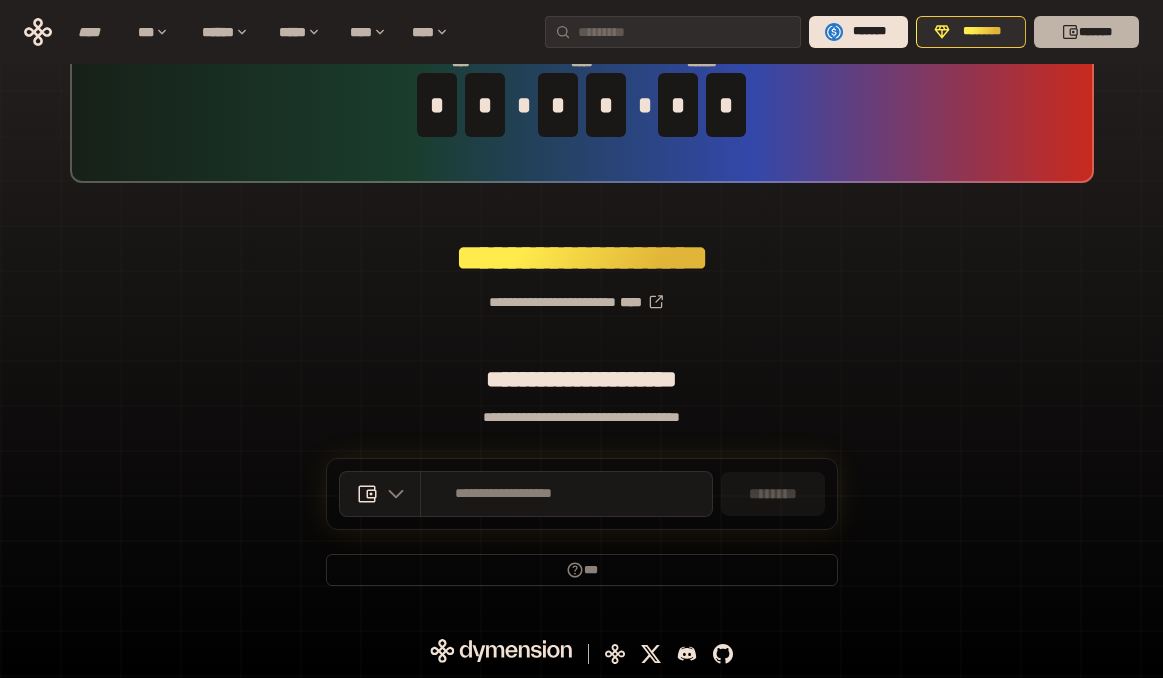 click on "*******" at bounding box center [1086, 32] 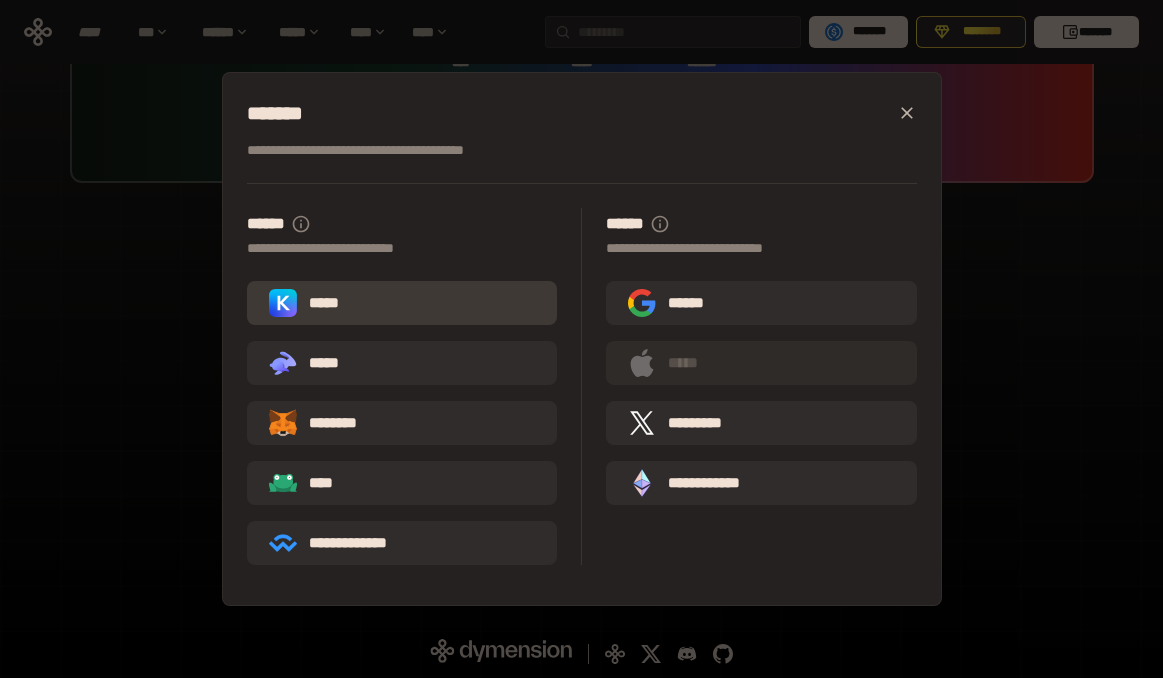click on "*****" at bounding box center [402, 303] 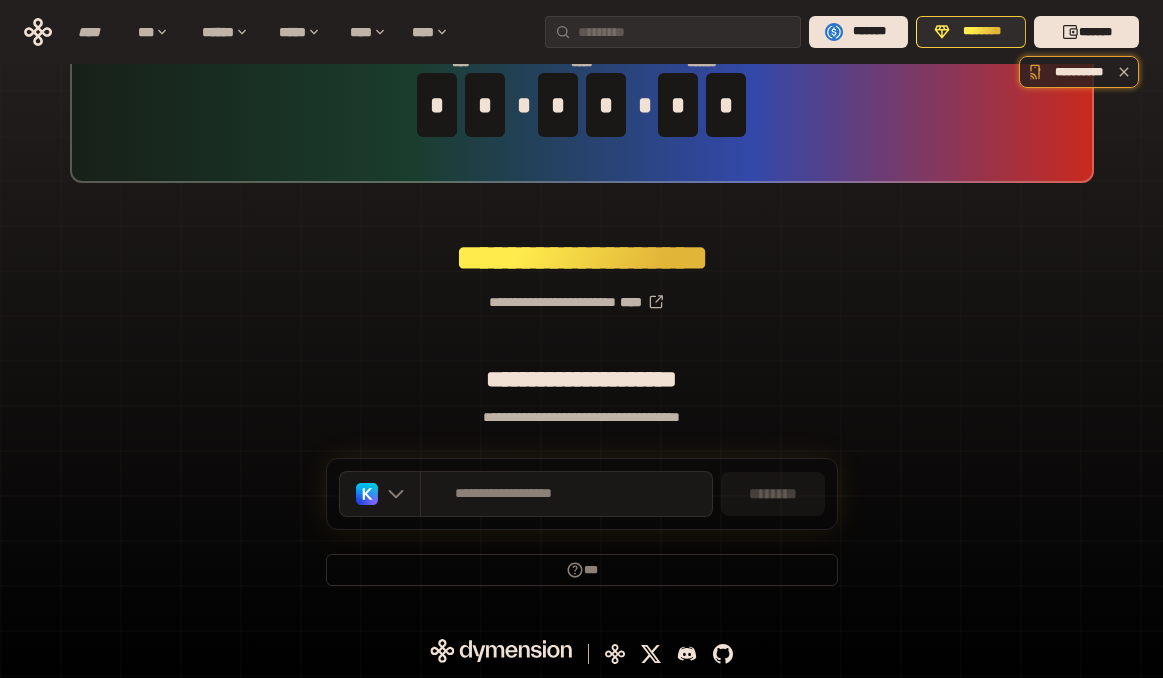 scroll, scrollTop: 0, scrollLeft: 0, axis: both 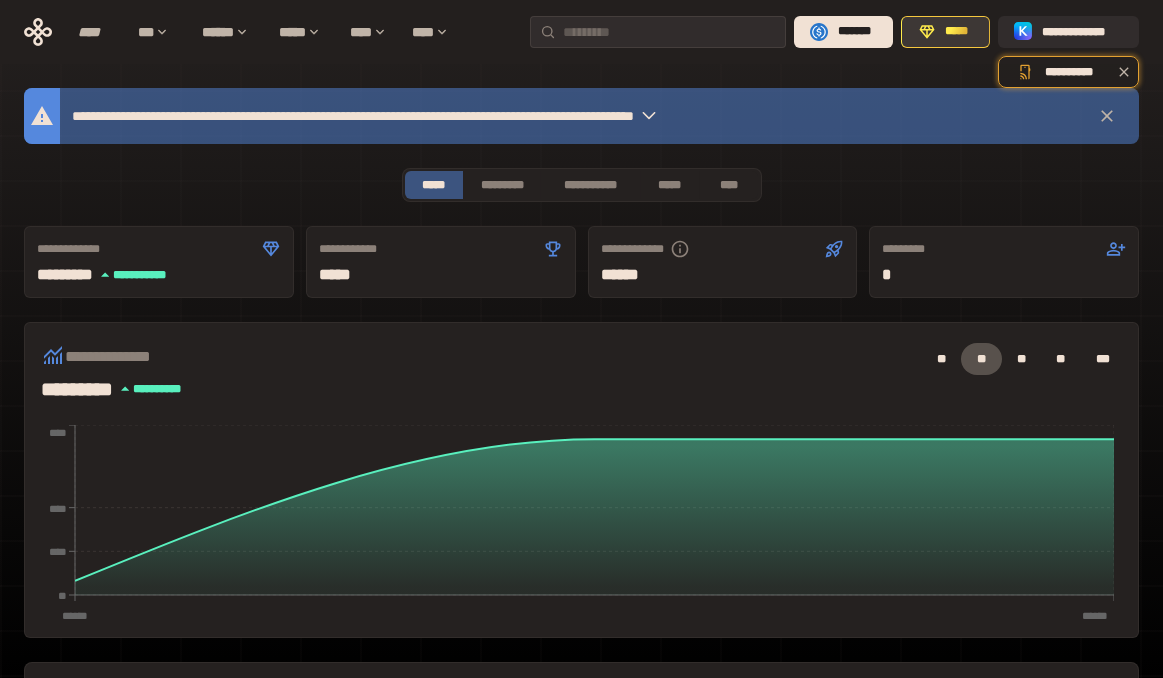 click on "*****" at bounding box center [946, 32] 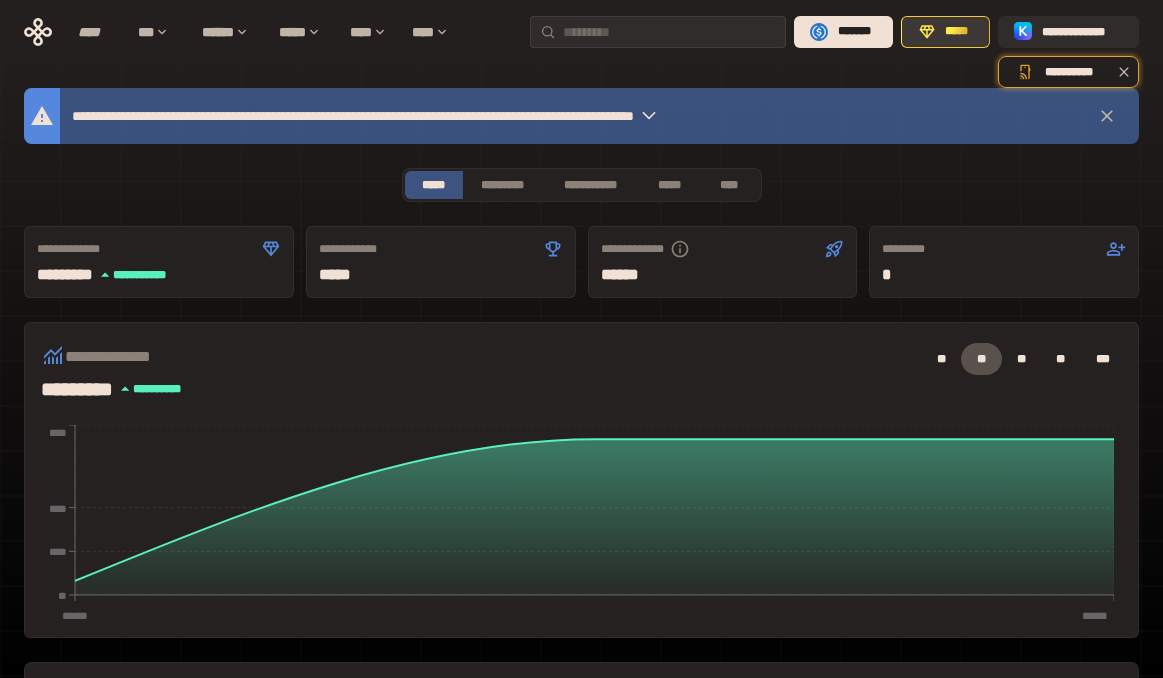 click on "*****" at bounding box center (957, 32) 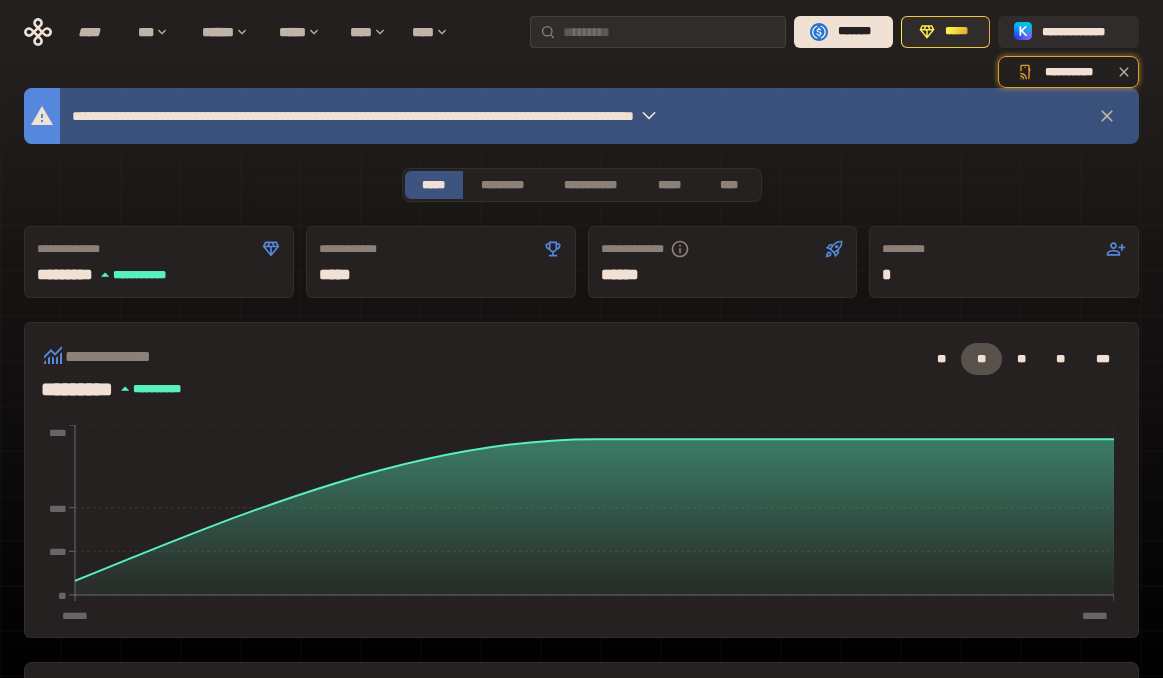 click on "**********" at bounding box center [476, 116] 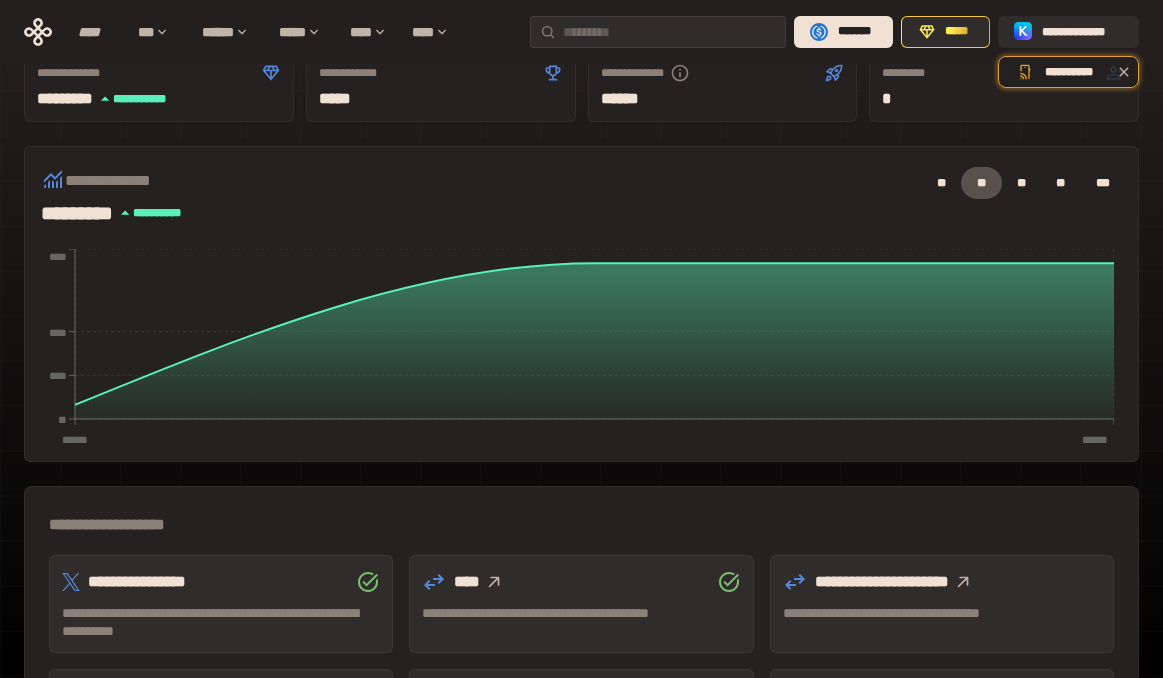 scroll, scrollTop: 0, scrollLeft: 0, axis: both 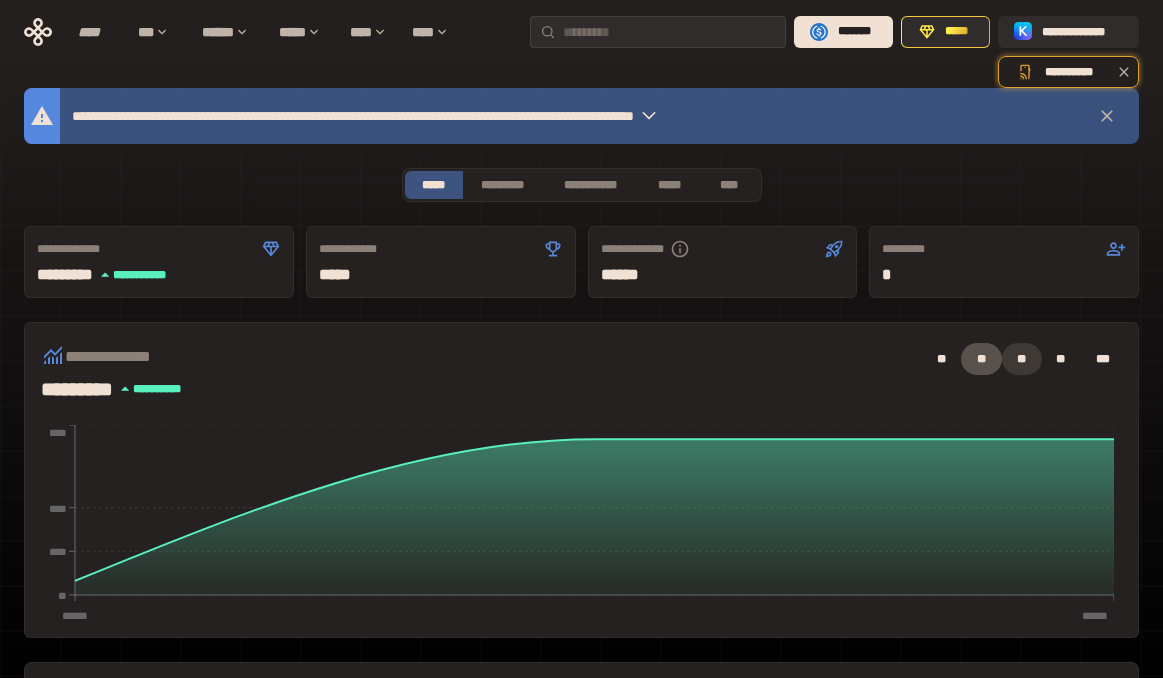 click on "**" at bounding box center [1022, 359] 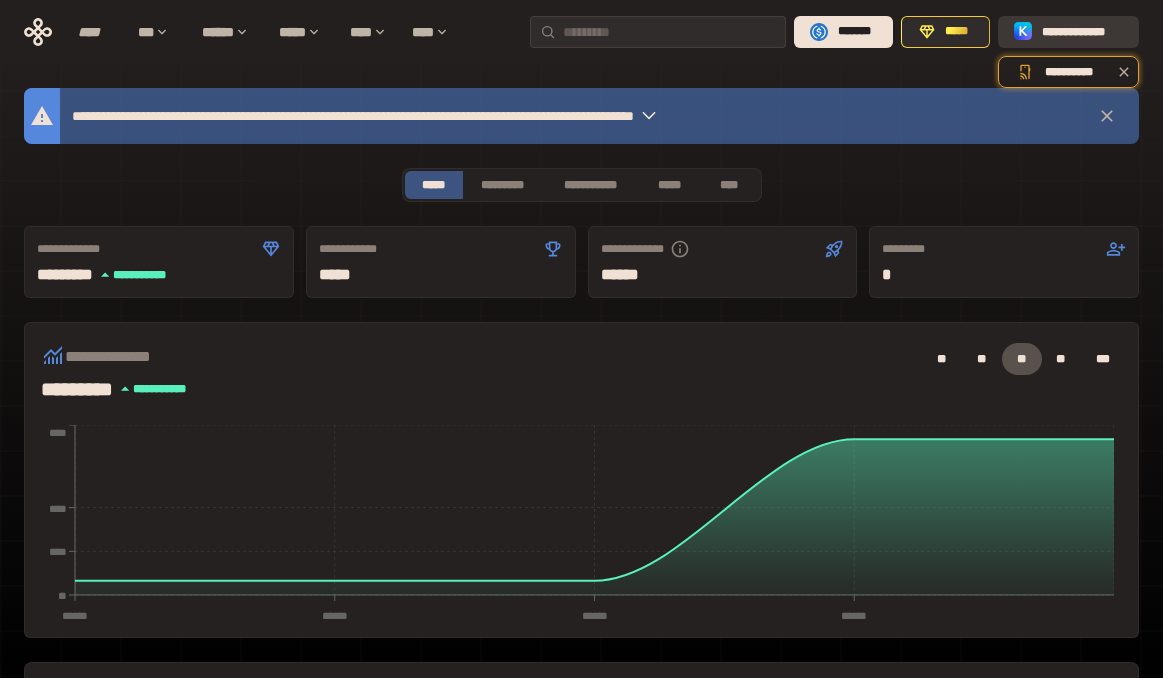 click on "**********" at bounding box center (1082, 32) 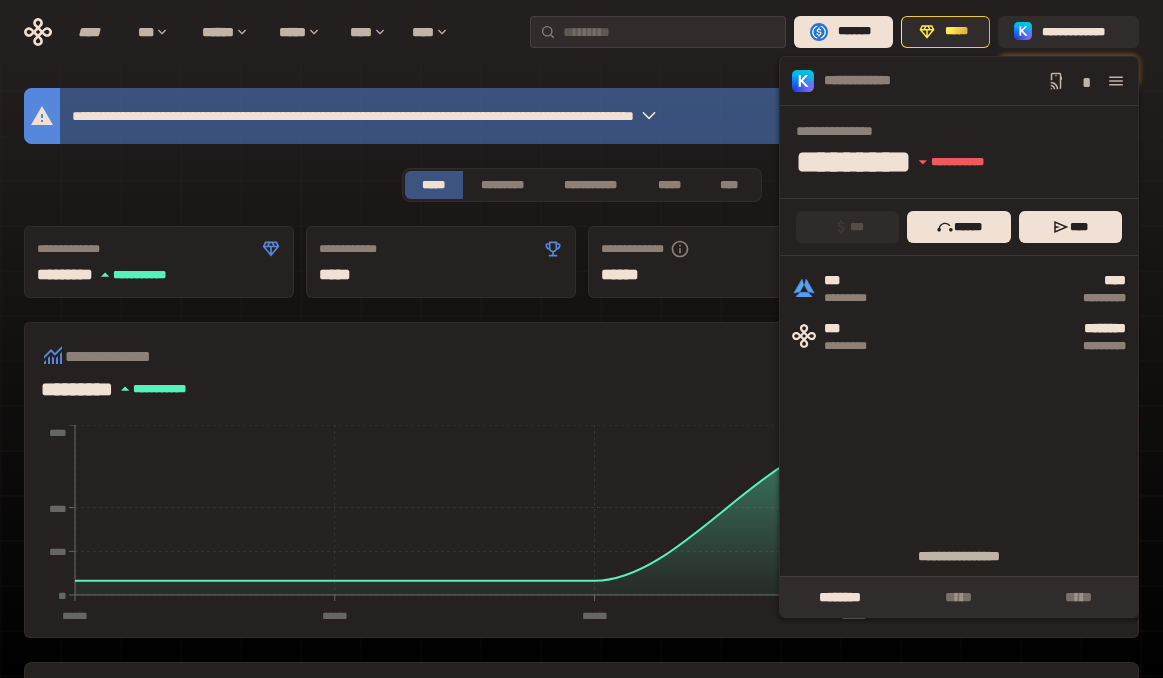 click 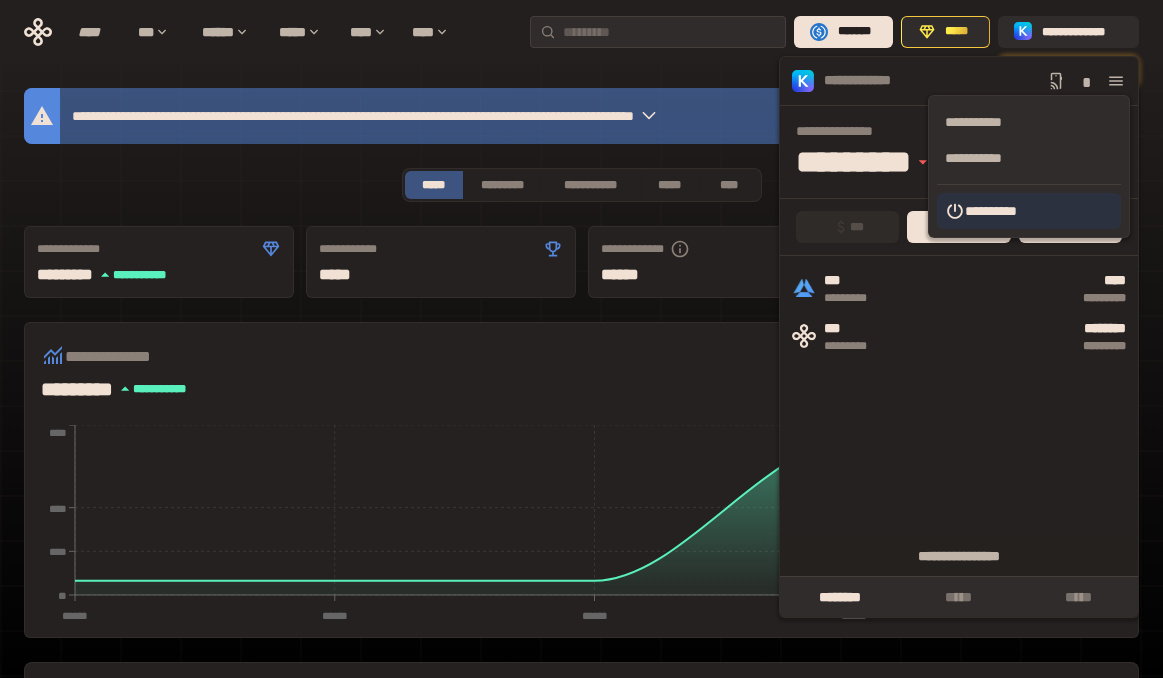 click on "**********" at bounding box center [1029, 211] 